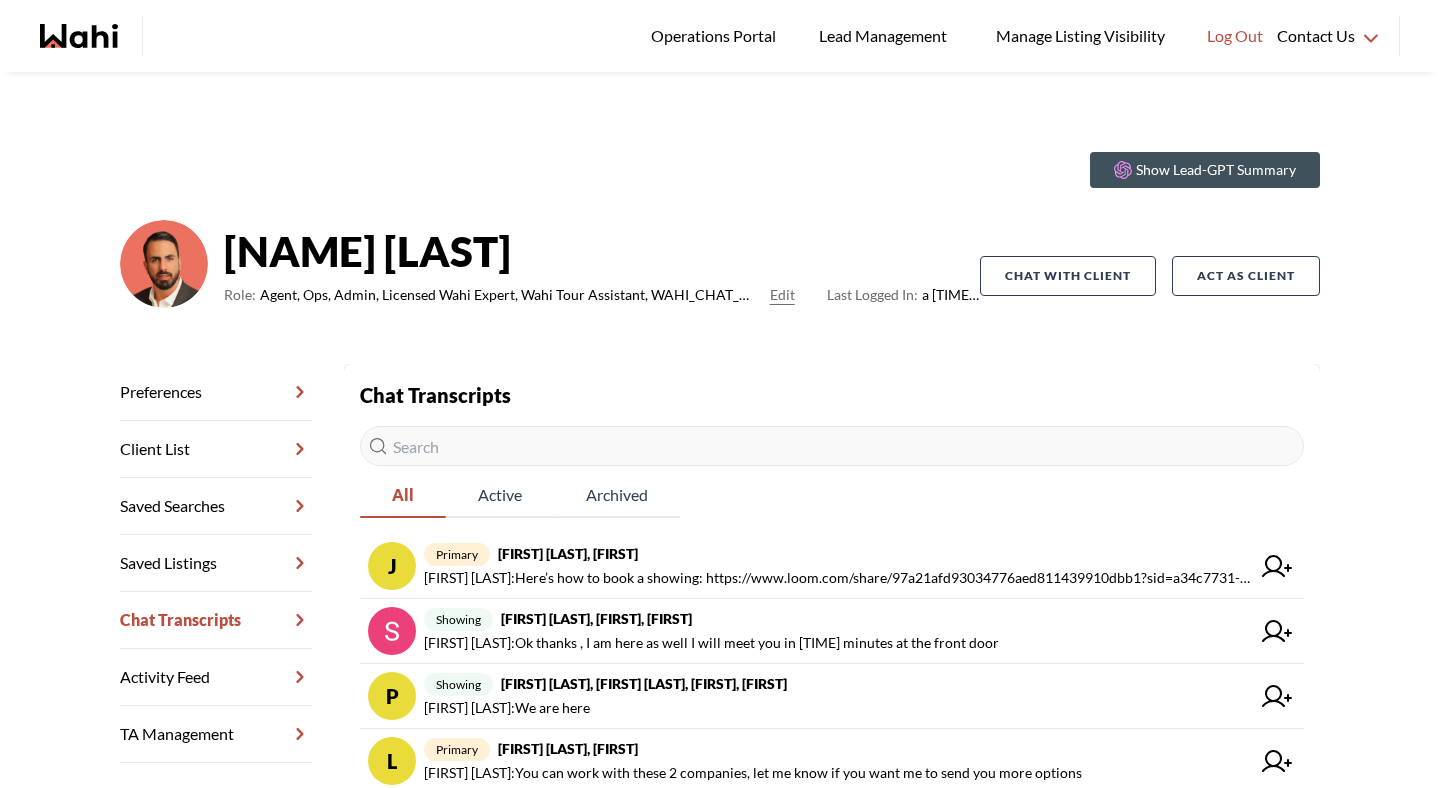 scroll, scrollTop: 0, scrollLeft: 0, axis: both 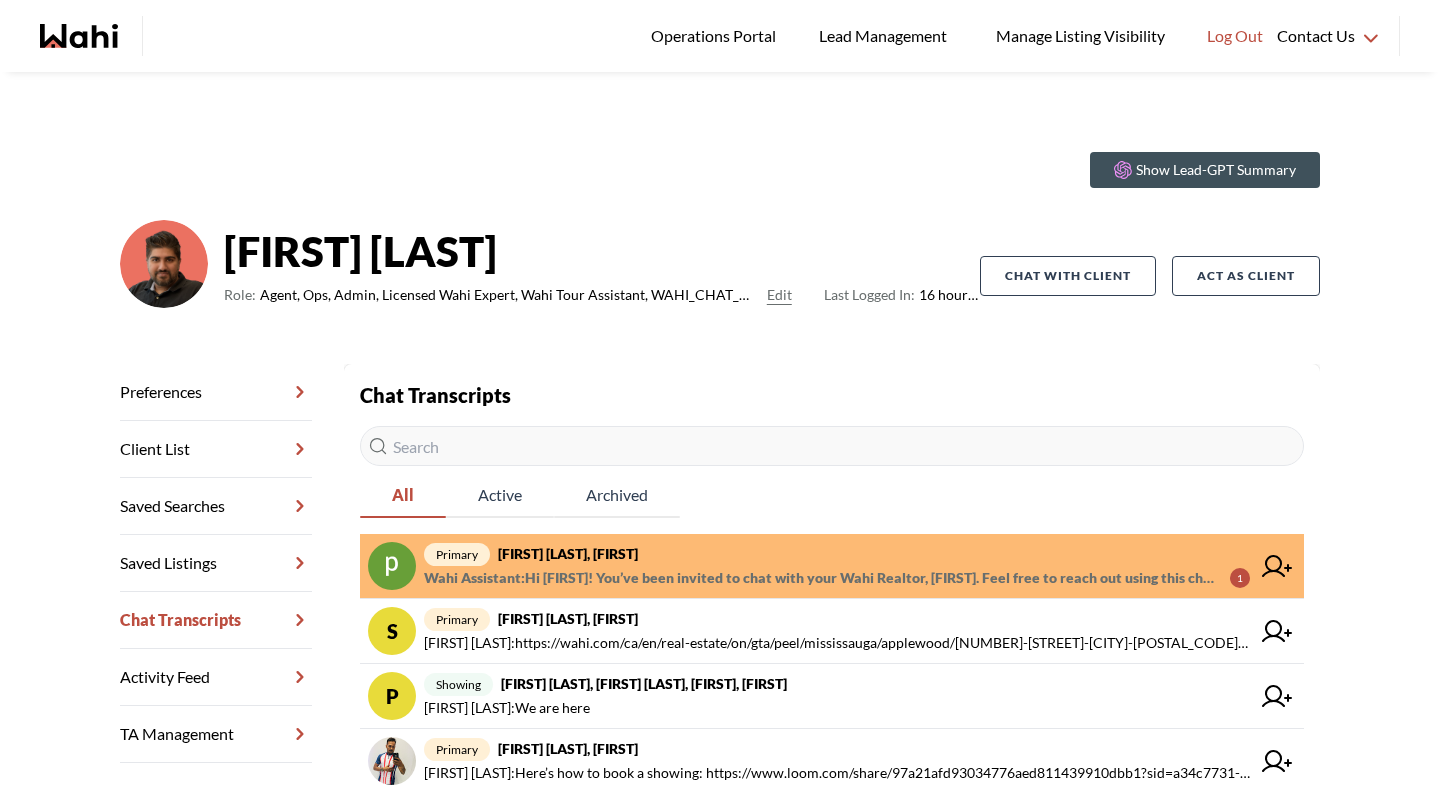 click on "Wahi Assistant :  Hi Peter! You’ve been invited to chat with your Wahi Realtor, Faraz. Feel free to reach out using this chat anytime. 😊" at bounding box center [819, 578] 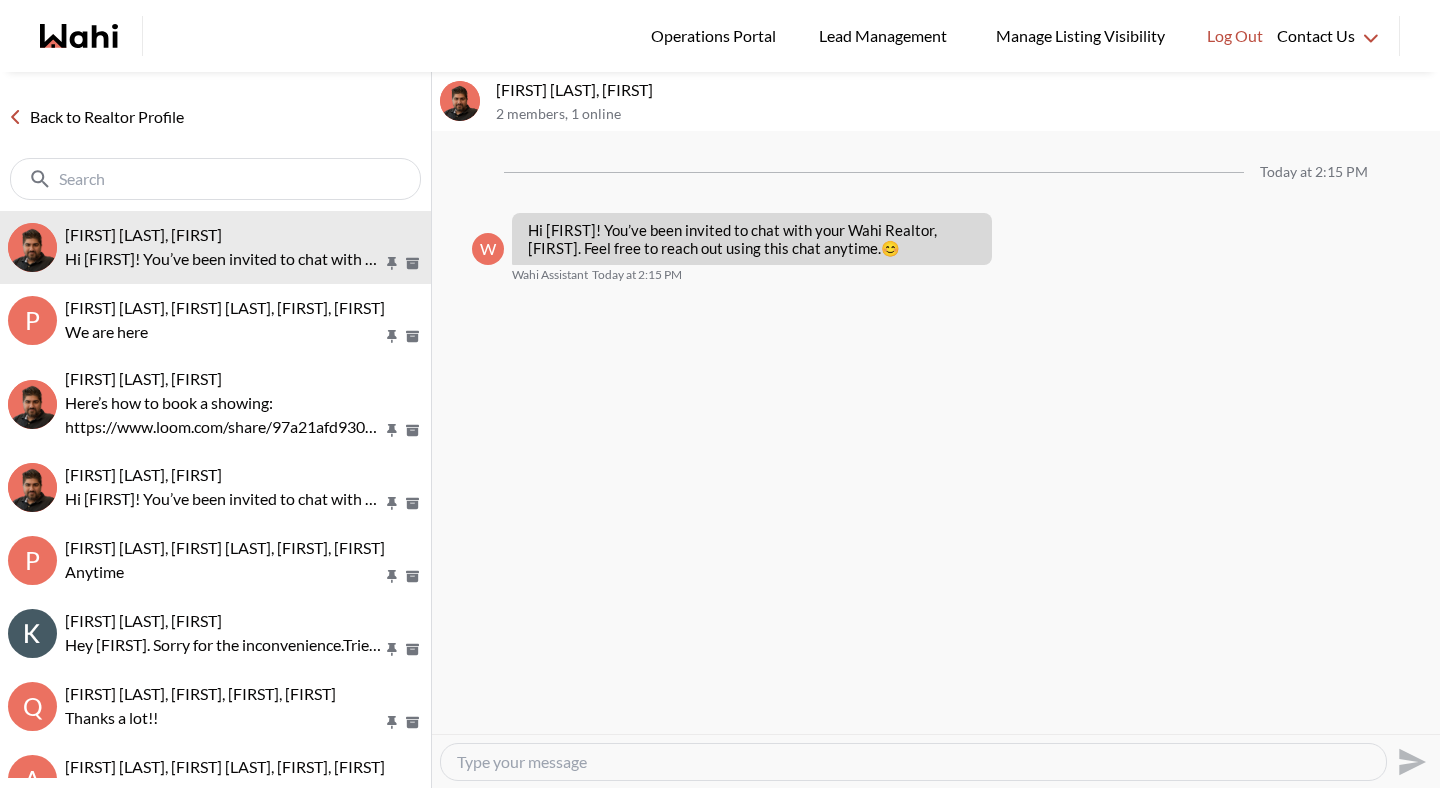 click on "Back to Realtor Profile" at bounding box center [96, 117] 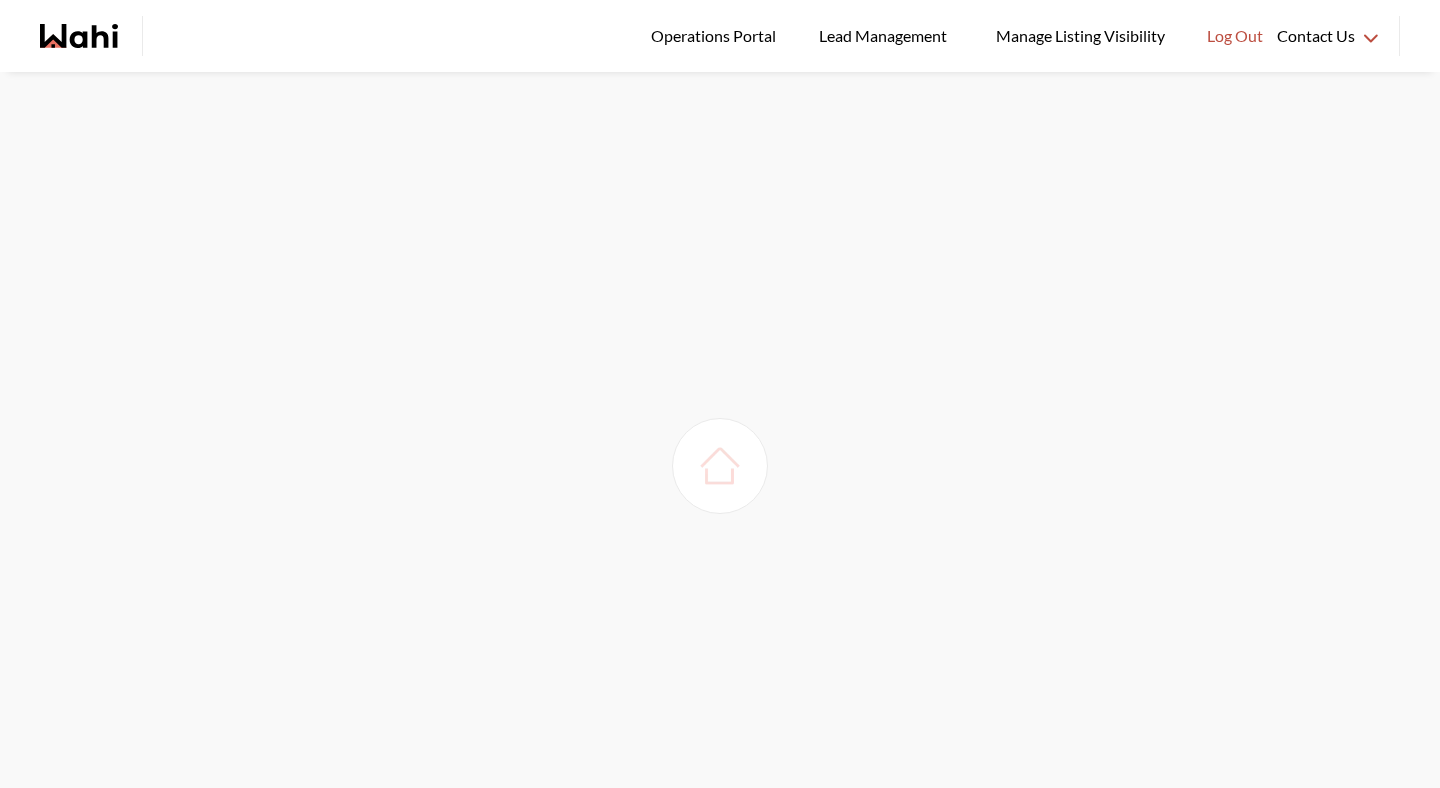 scroll, scrollTop: 0, scrollLeft: 0, axis: both 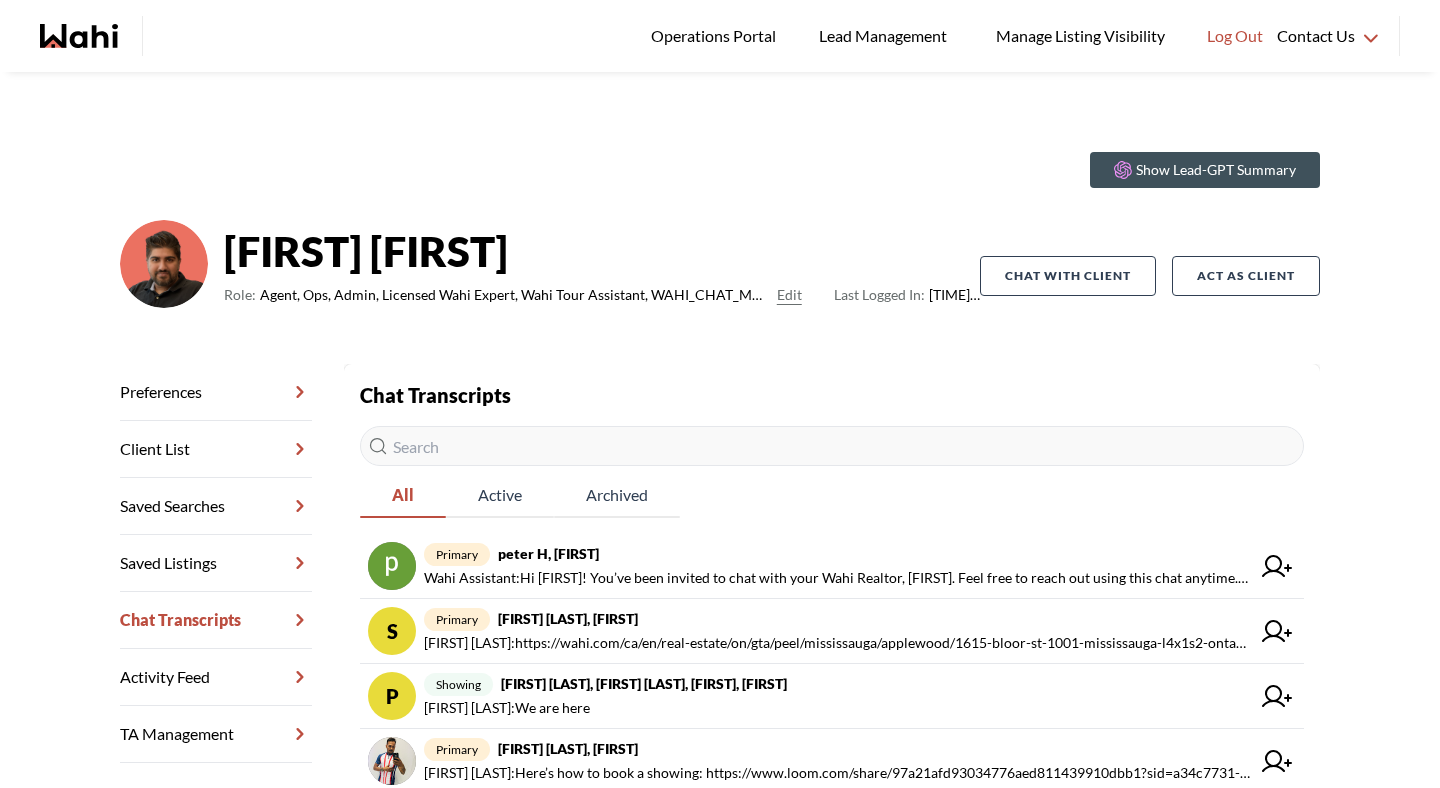 drag, startPoint x: 523, startPoint y: 57, endPoint x: 408, endPoint y: 57, distance: 115 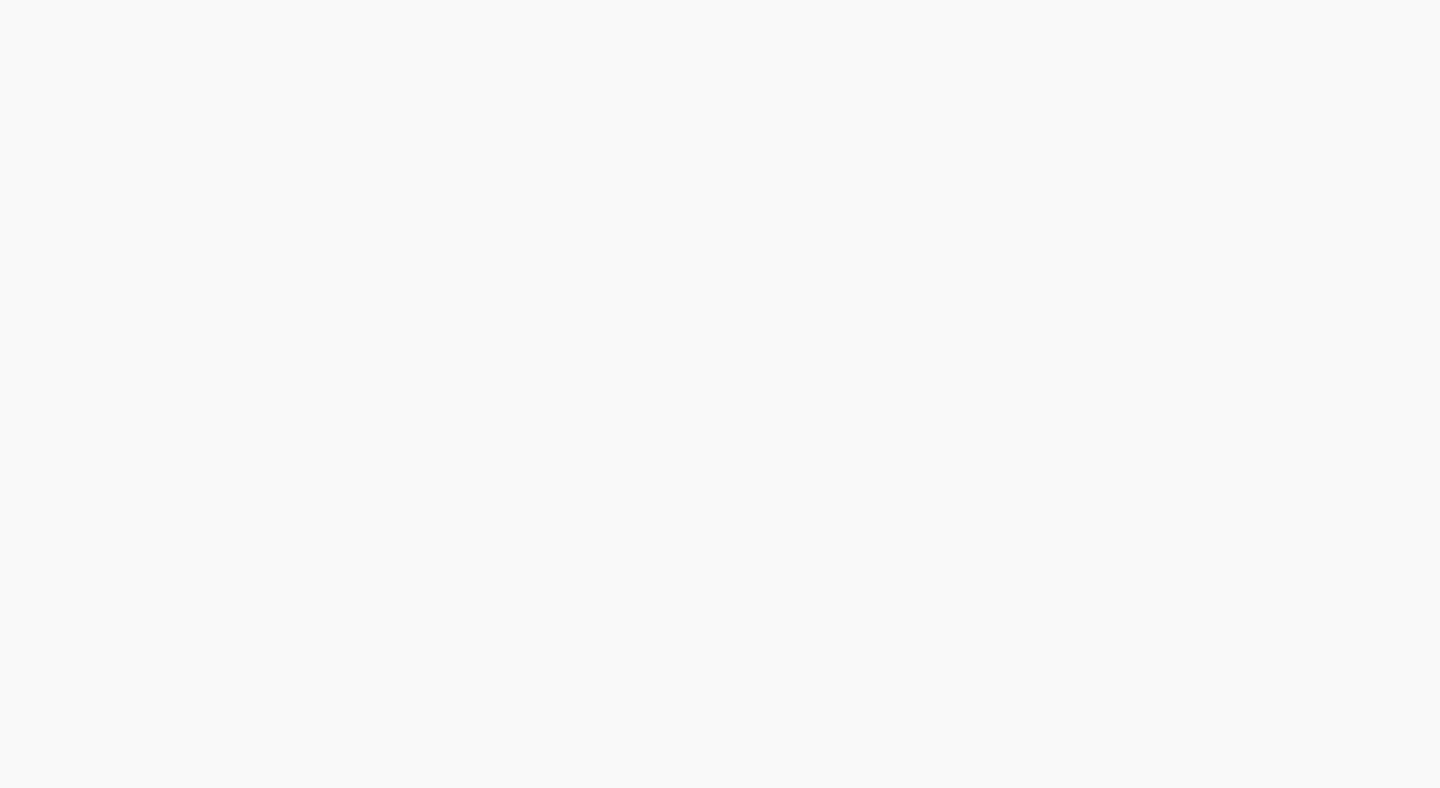 scroll, scrollTop: 0, scrollLeft: 0, axis: both 